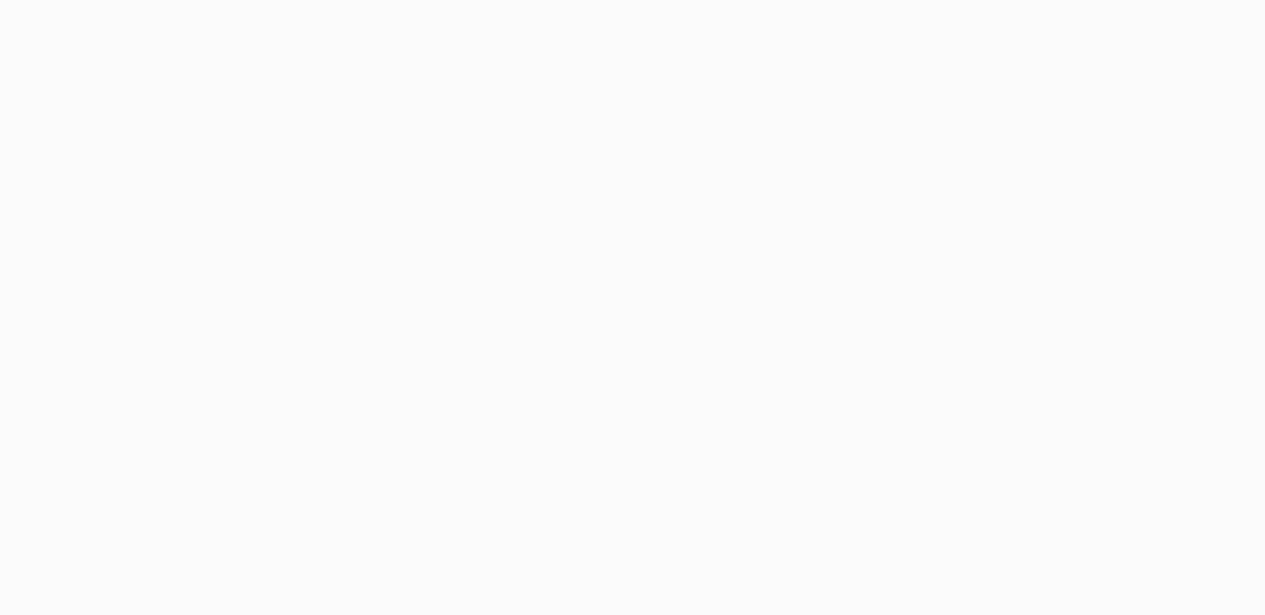 scroll, scrollTop: 0, scrollLeft: 0, axis: both 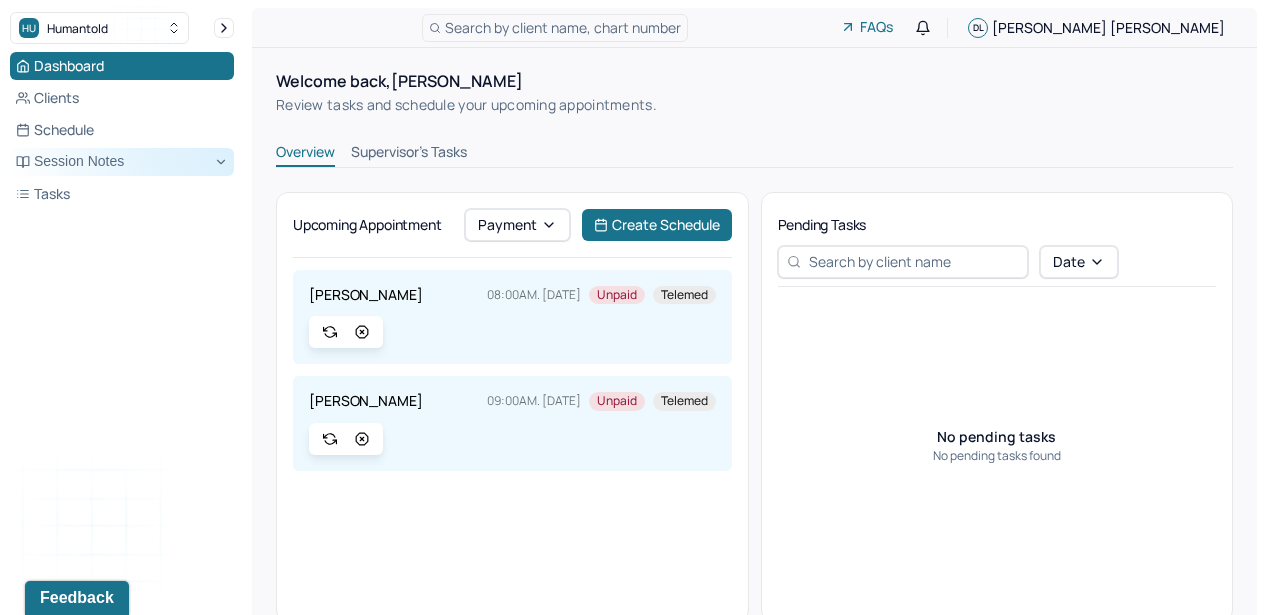 click on "Session Notes" at bounding box center (122, 162) 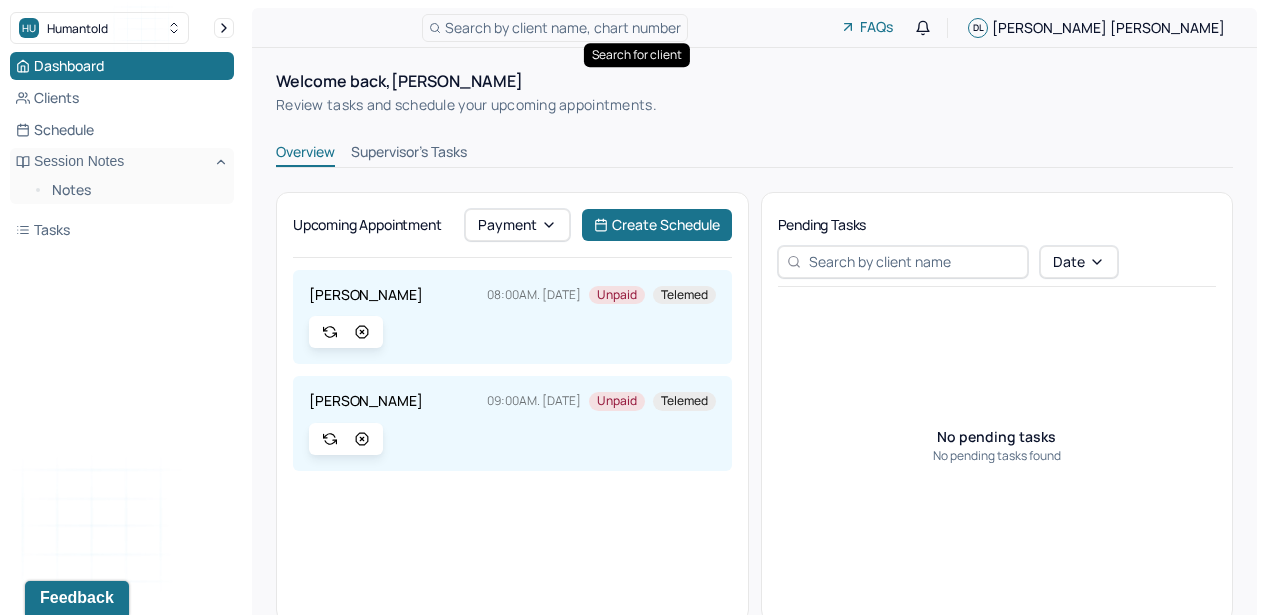 click on "Search by client name, chart number" at bounding box center (555, 28) 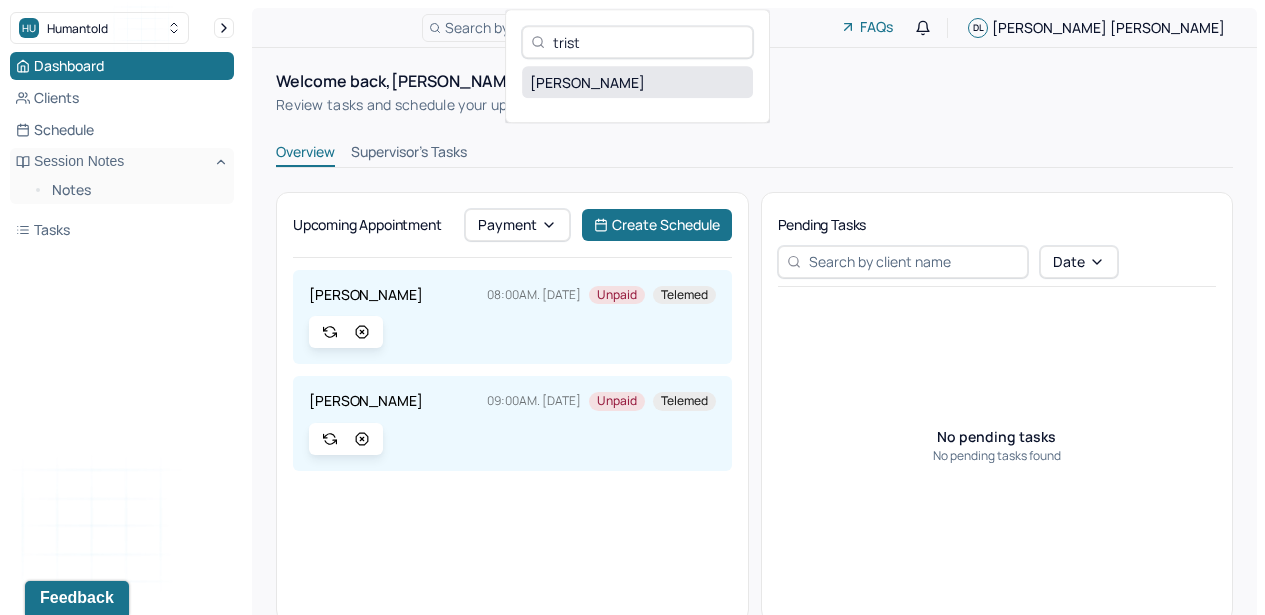 type on "trist" 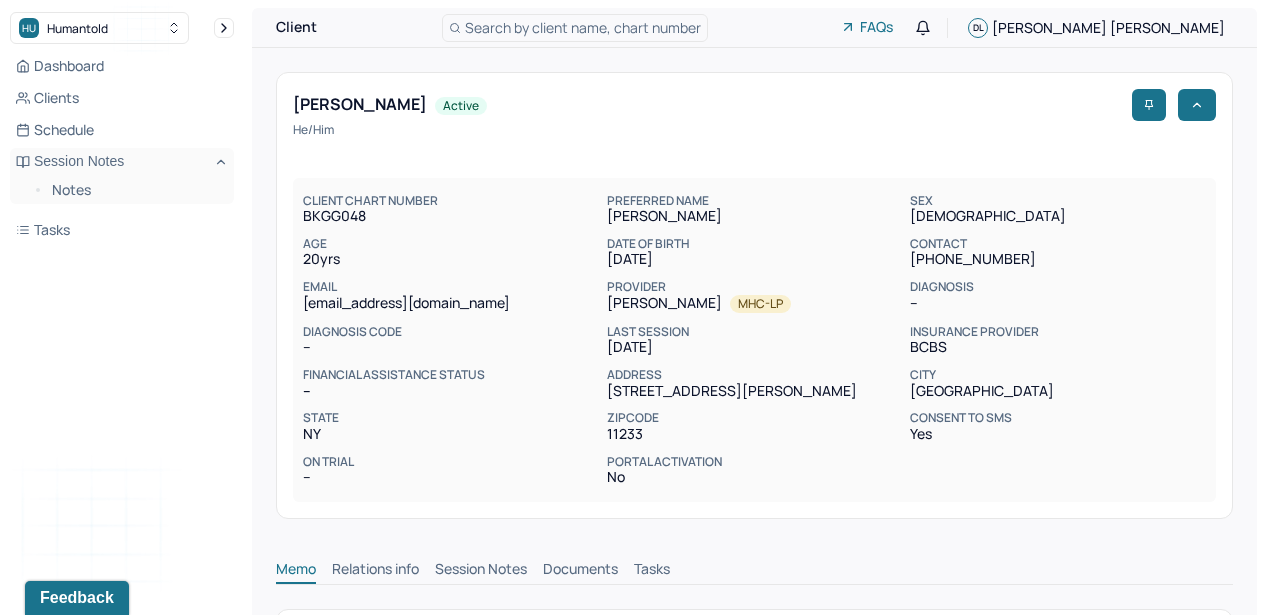 scroll, scrollTop: 1, scrollLeft: 0, axis: vertical 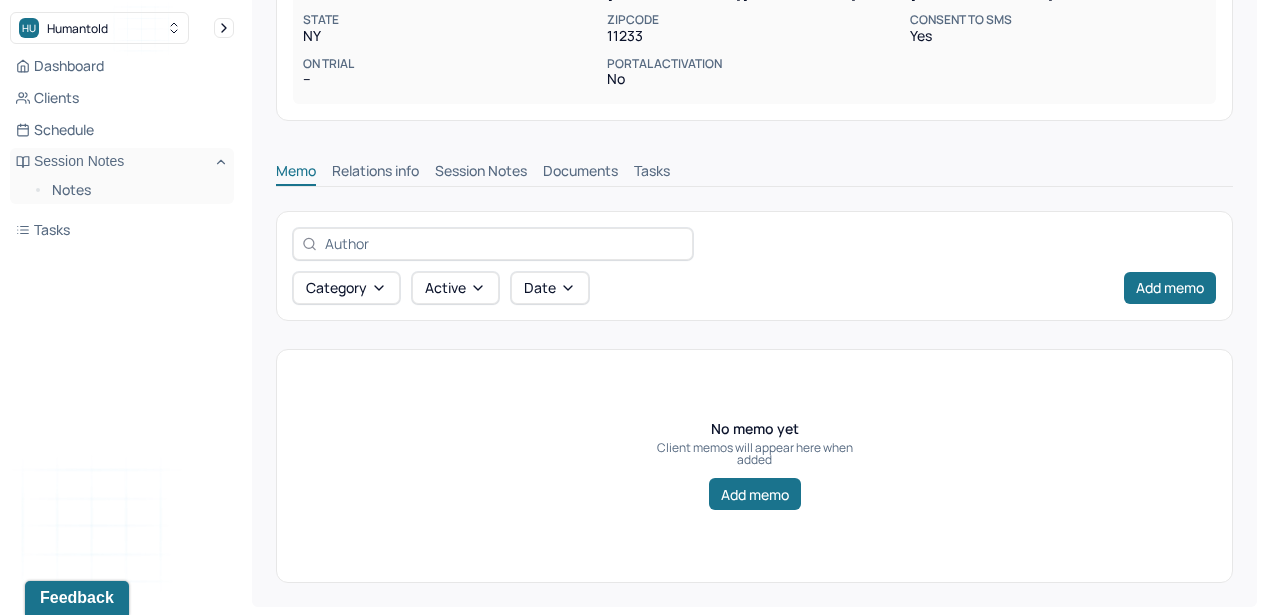 click on "Session Notes" at bounding box center [481, 173] 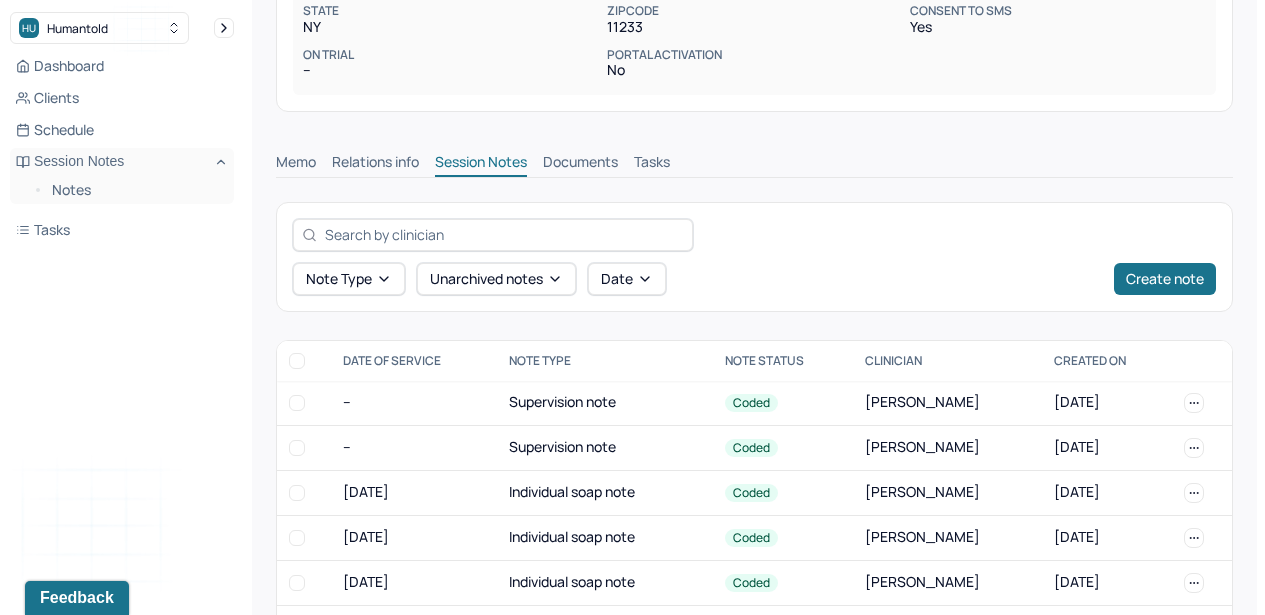 scroll, scrollTop: 410, scrollLeft: 0, axis: vertical 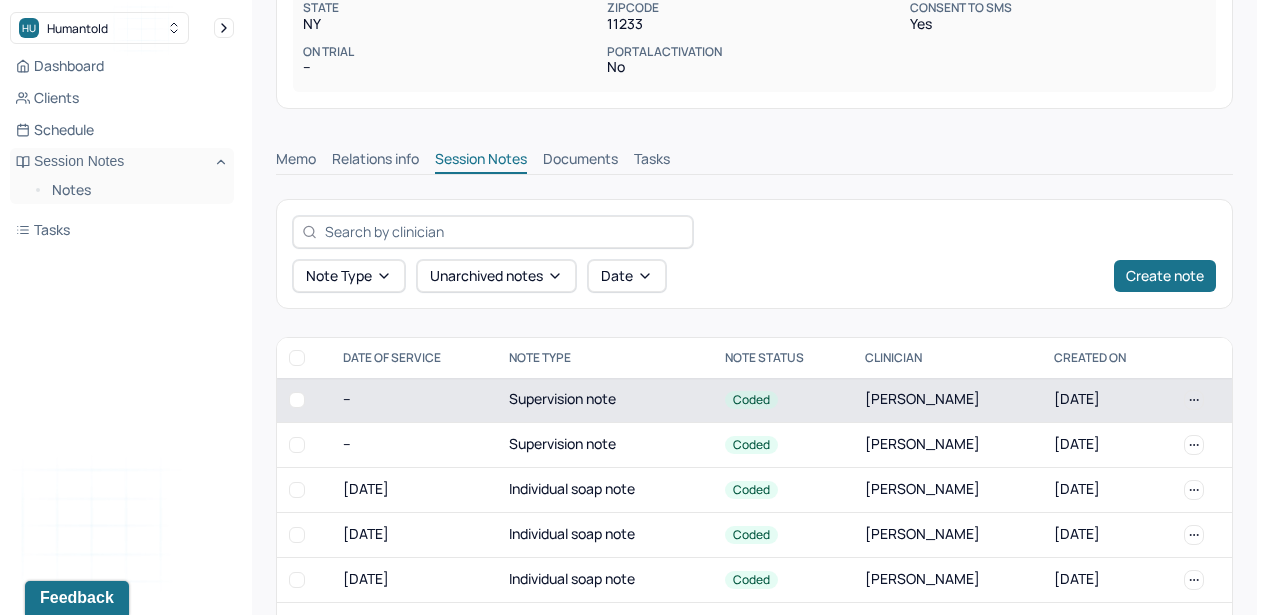 click on "Coded" at bounding box center [783, 400] 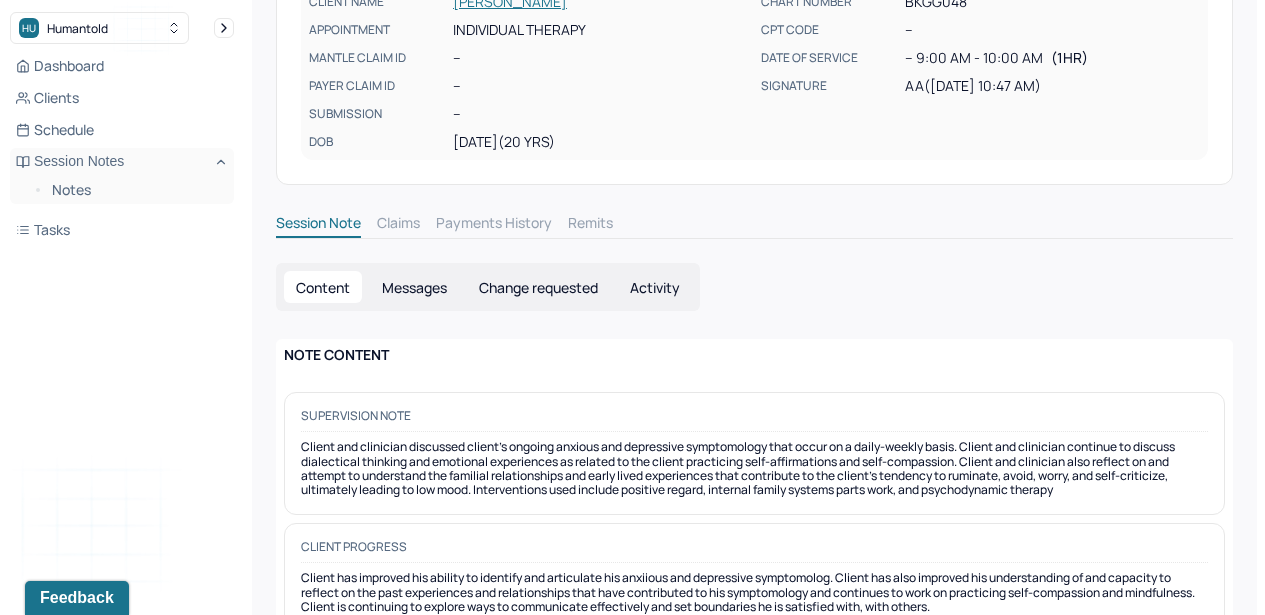 scroll, scrollTop: 0, scrollLeft: 0, axis: both 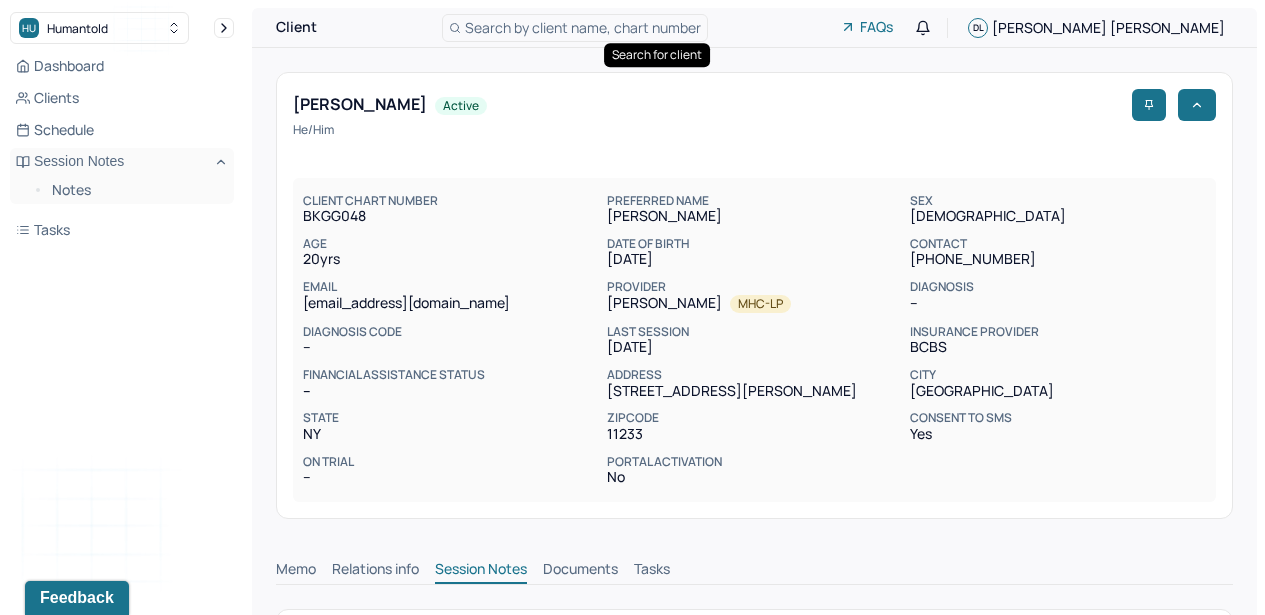 click on "HU Humantold Dashboard Clients Schedule Session Notes Notes Tasks DL [PERSON_NAME] provider Logout Client Search by client name, chart number  FAQs DL [PERSON_NAME] [PERSON_NAME] active He/him CLIENT CHART NUMBER BKGG048 PREFERRED NAME [PERSON_NAME] SEX [DEMOGRAPHIC_DATA] AGE [DEMOGRAPHIC_DATA]  yrs DATE OF BIRTH [DEMOGRAPHIC_DATA]  CONTACT [PHONE_NUMBER] EMAIL [EMAIL_ADDRESS][DOMAIN_NAME] PROVIDER [PERSON_NAME] MHC-LP DIAGNOSIS -- DIAGNOSIS CODE -- LAST SESSION [DATE] insurance provider BCBS FINANCIAL ASSISTANCE STATUS -- Address [STREET_ADDRESS][PERSON_NAME][US_STATE] Consent to Sms Yes On Trial -- Portal Activation No Memo Relations info Session Notes Documents Tasks Note type Unarchived notes Date Create note DATE OF SERVICE Note Type Note Status Clinician CREATED ON -- Supervision note Coded [PERSON_NAME] [DATE] -- Supervision note Coded [PERSON_NAME] [DATE] [DATE] Individual soap note Coded [PERSON_NAME] [DATE] [DATE] Individual soap note Coded [PERSON_NAME] [DATE] Rows" at bounding box center [632, 635] 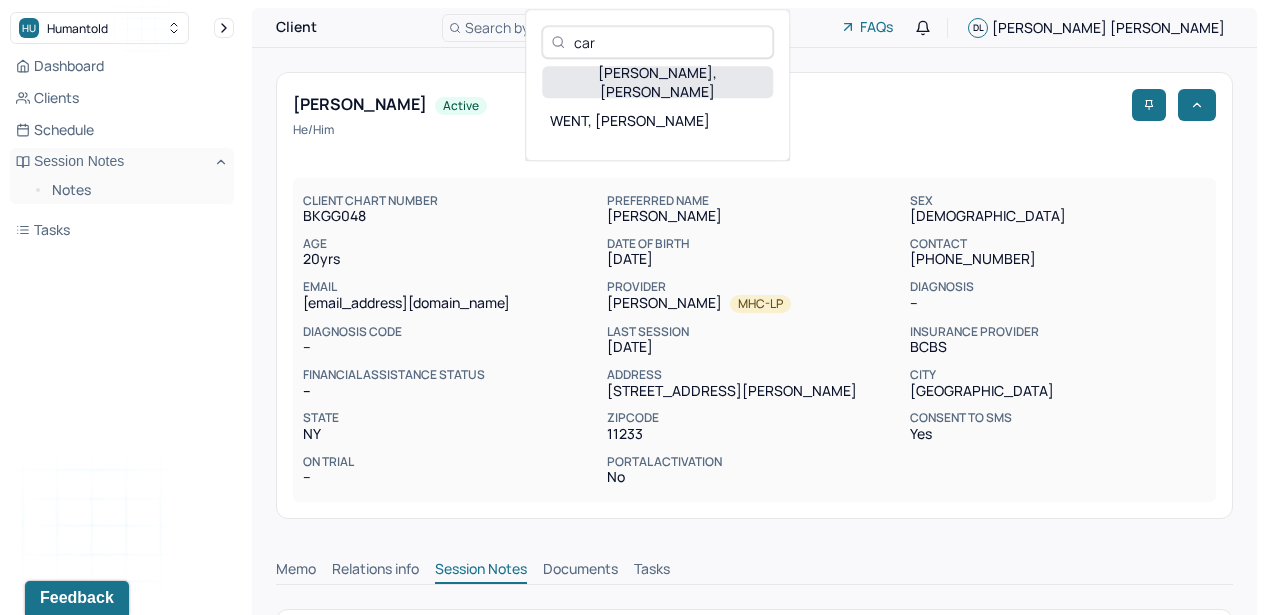 type on "car" 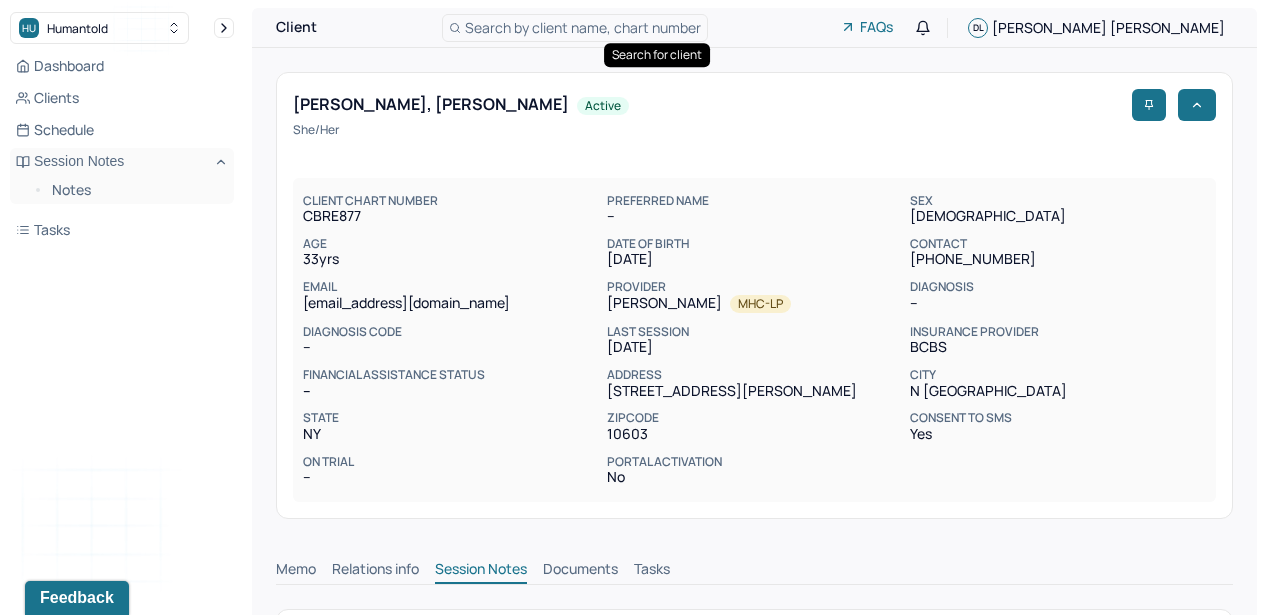 scroll, scrollTop: 1, scrollLeft: 0, axis: vertical 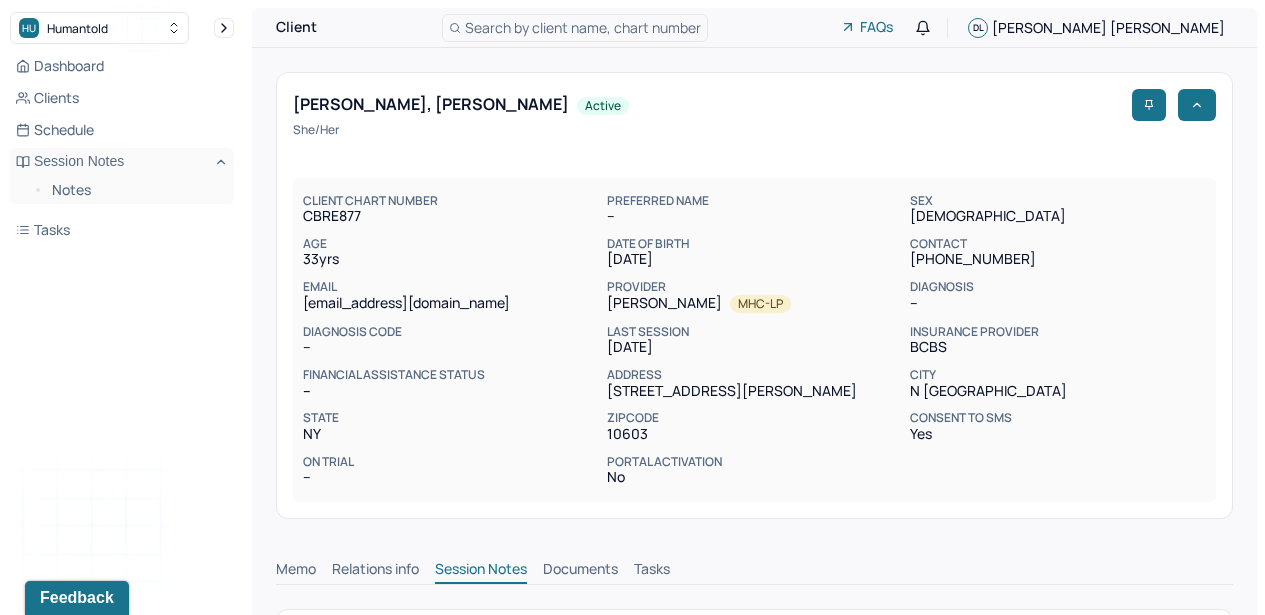 click on "Session Notes" at bounding box center [481, 571] 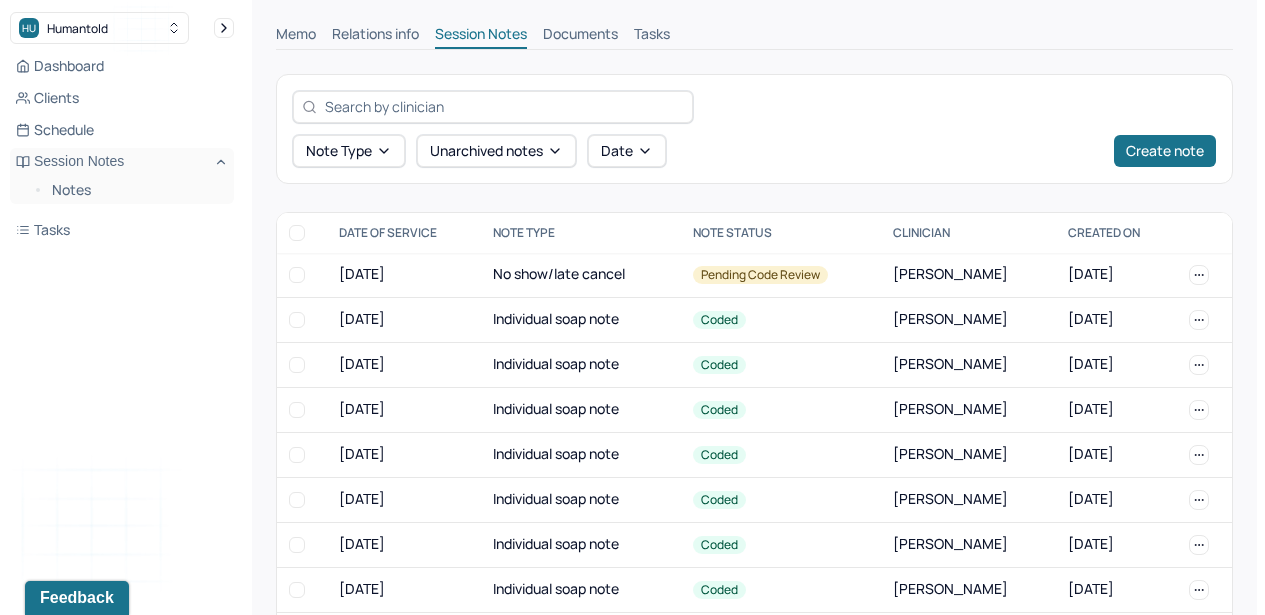 scroll, scrollTop: 539, scrollLeft: 0, axis: vertical 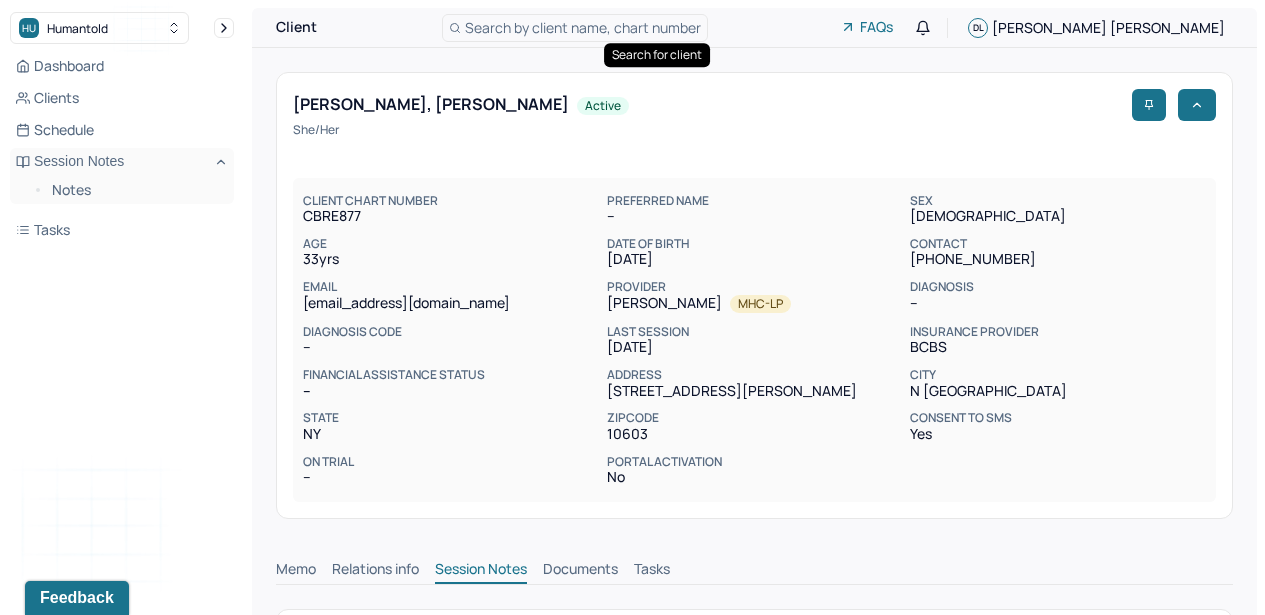 click on "Search by client name, chart number" at bounding box center (583, 27) 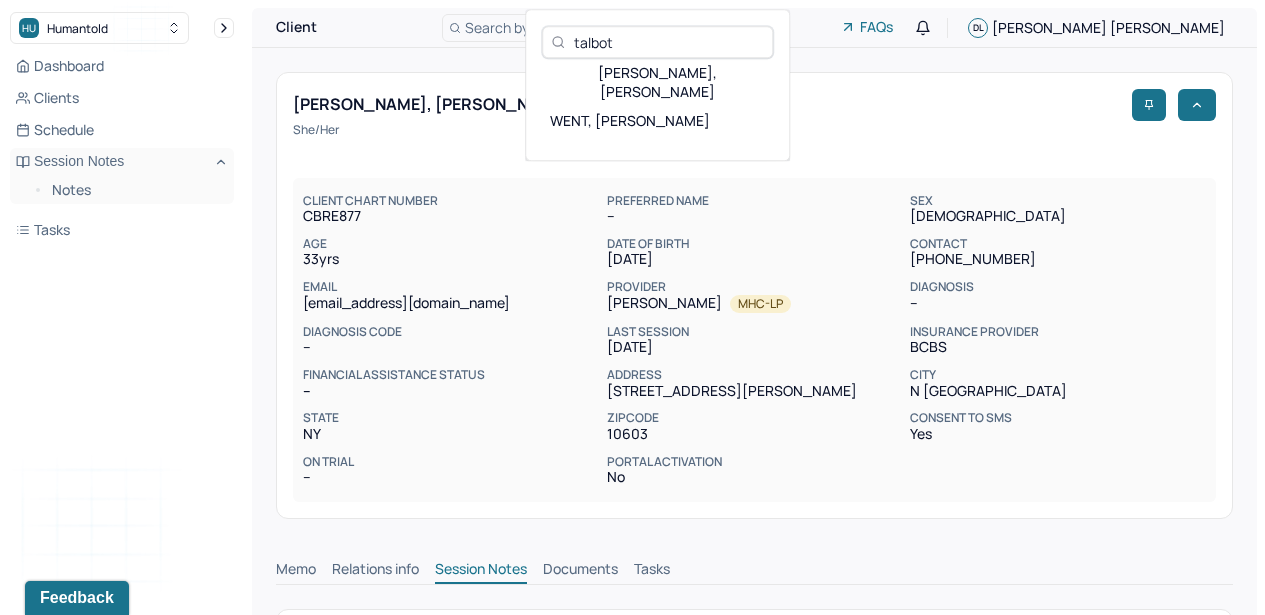 type on "talbot" 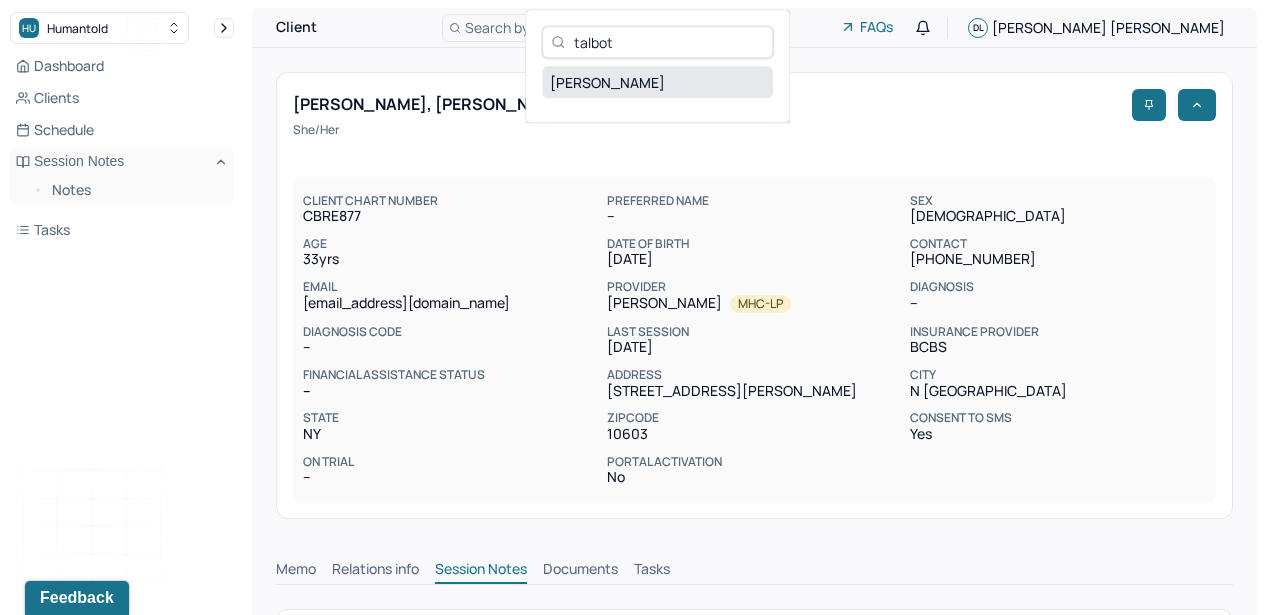 click on "[PERSON_NAME]" at bounding box center [657, 82] 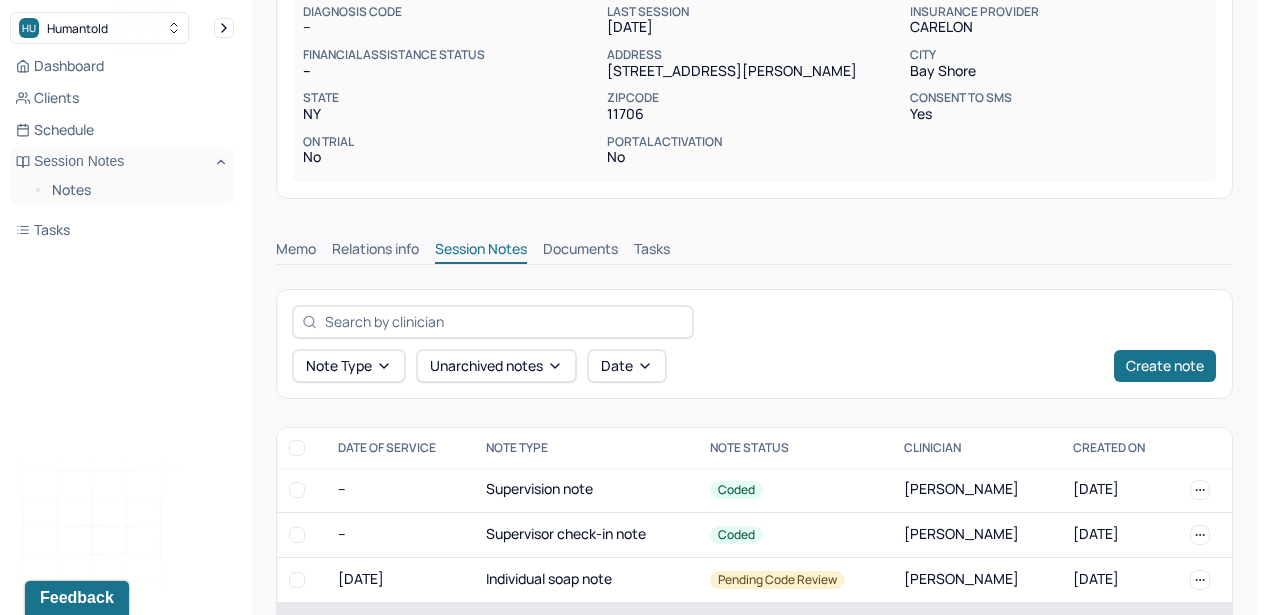 scroll, scrollTop: 0, scrollLeft: 0, axis: both 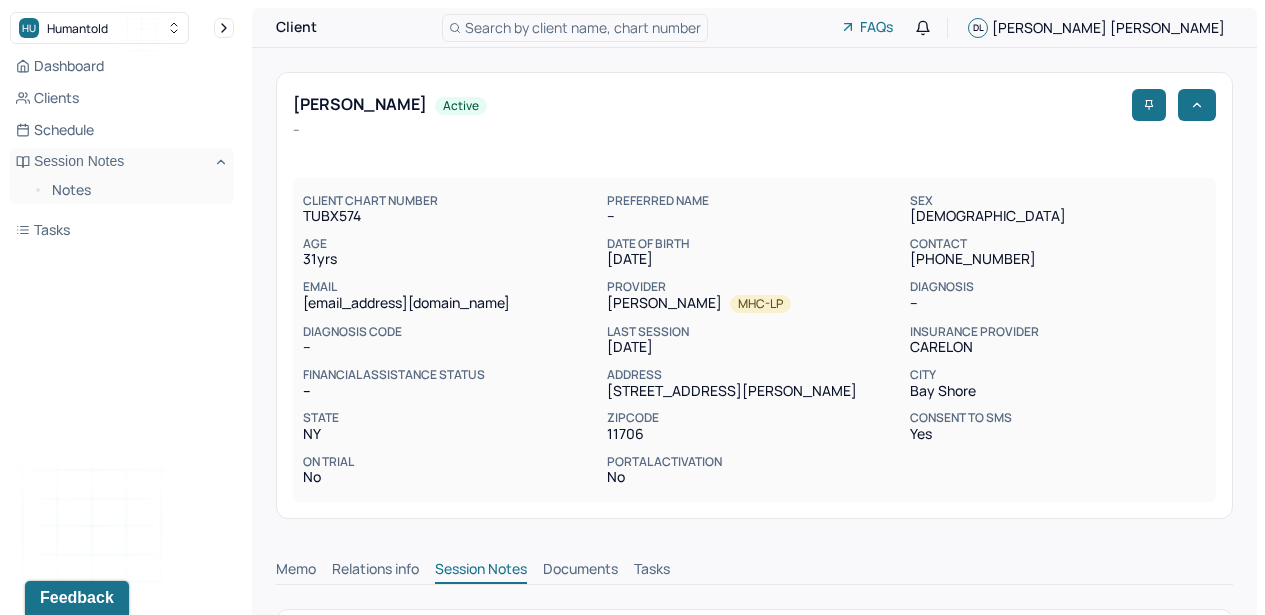 click on "Search by client name, chart number" at bounding box center [583, 27] 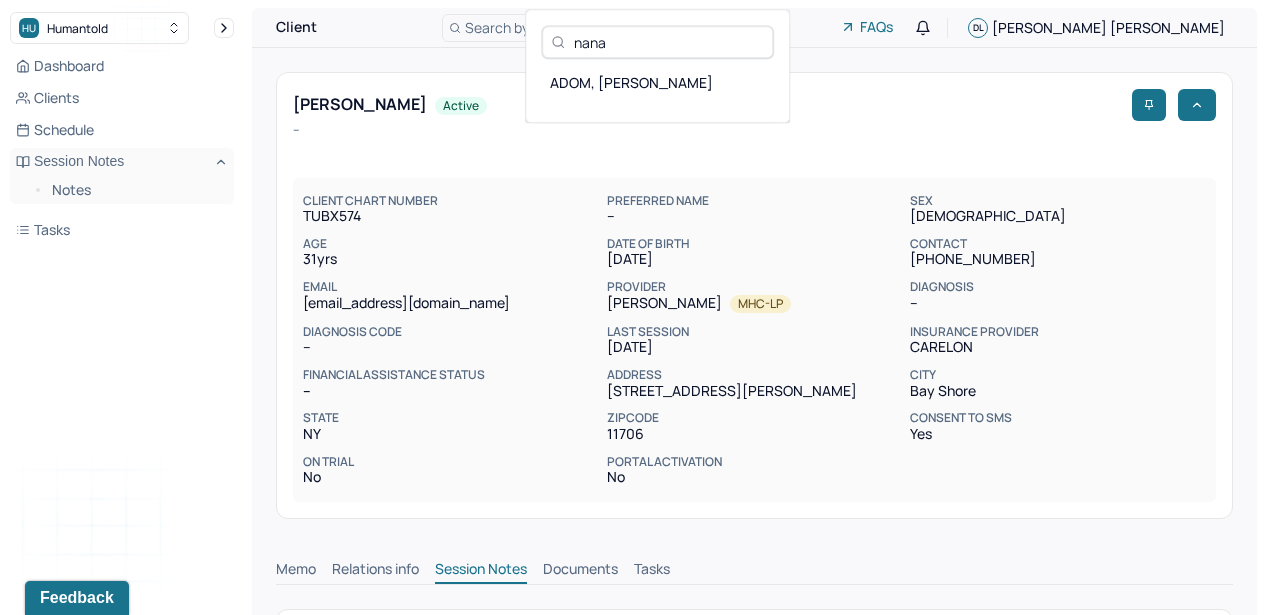 type on "nana" 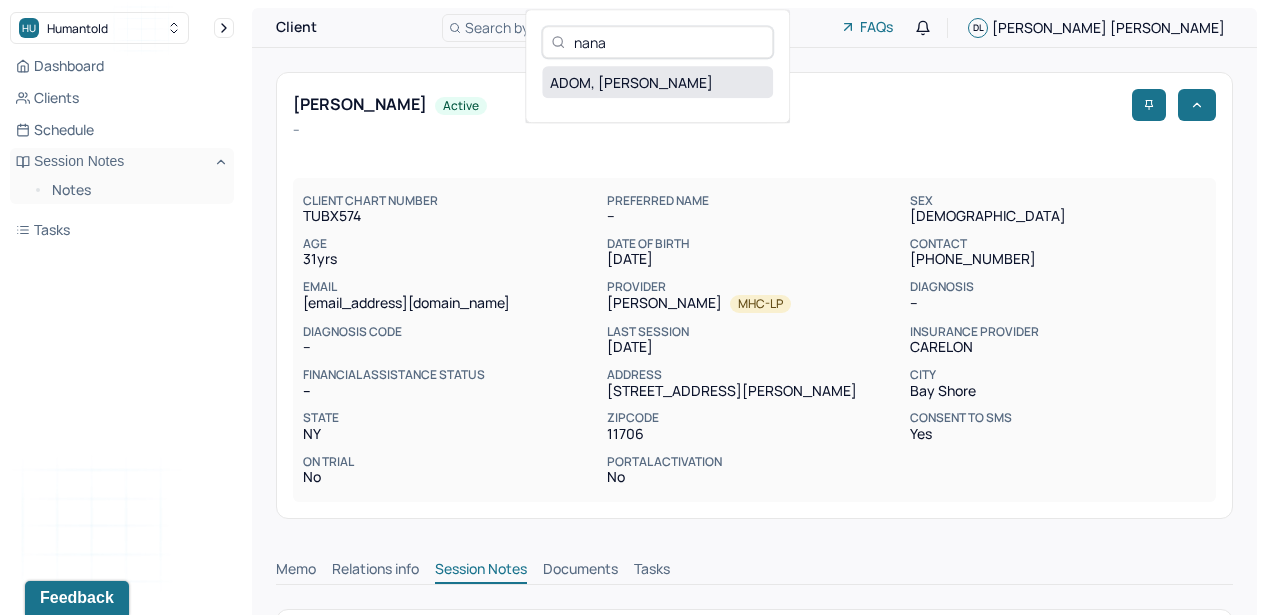 click on "ADOM, [PERSON_NAME]" at bounding box center [657, 82] 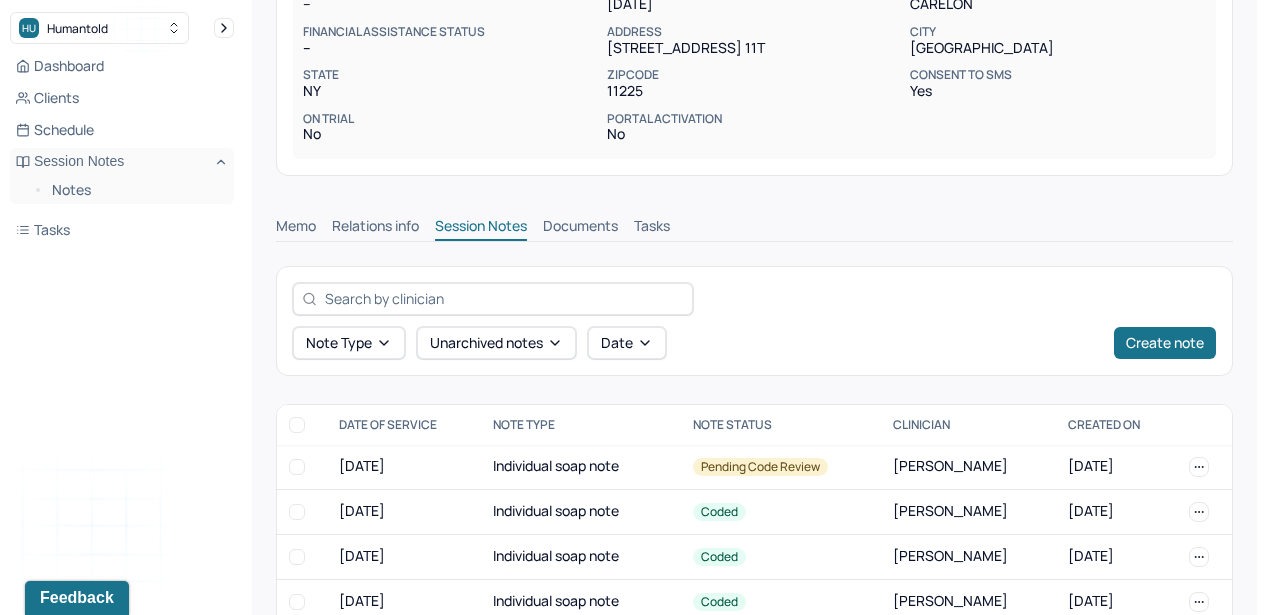 scroll, scrollTop: 436, scrollLeft: 0, axis: vertical 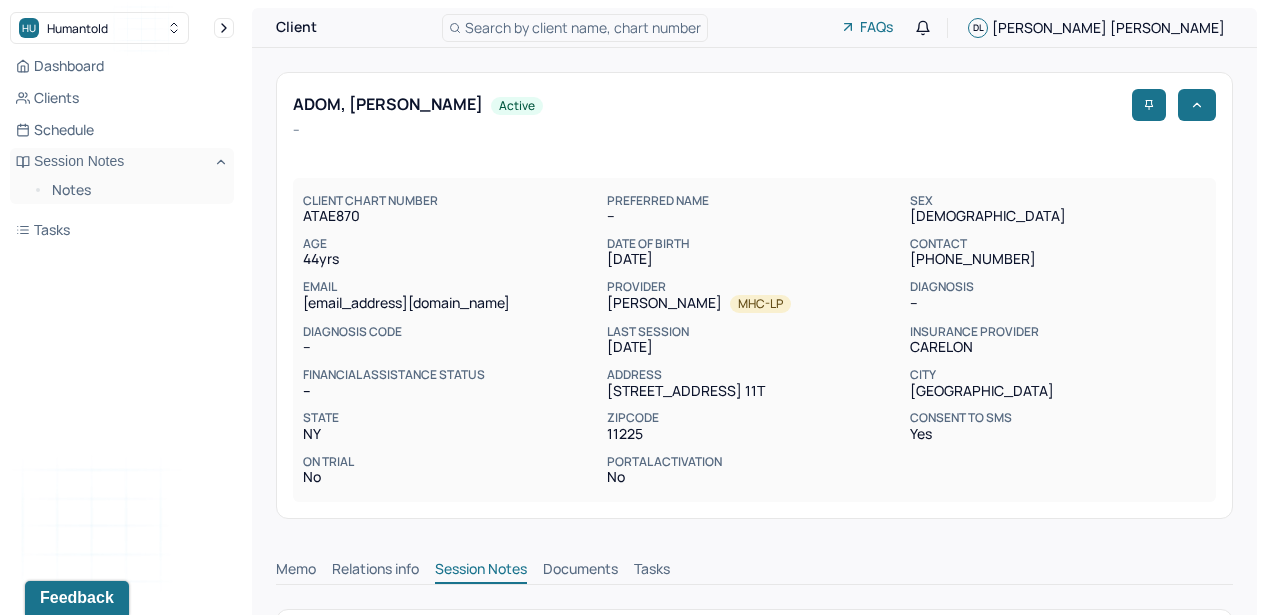 click on "Search by client name, chart number" at bounding box center (583, 27) 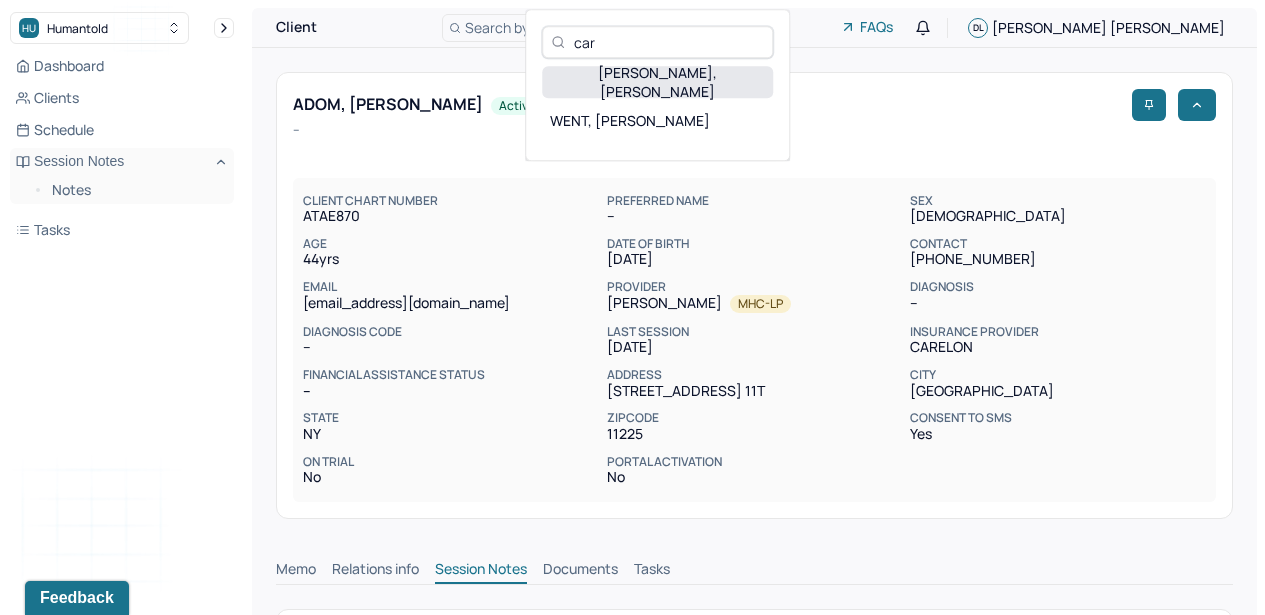 type on "car" 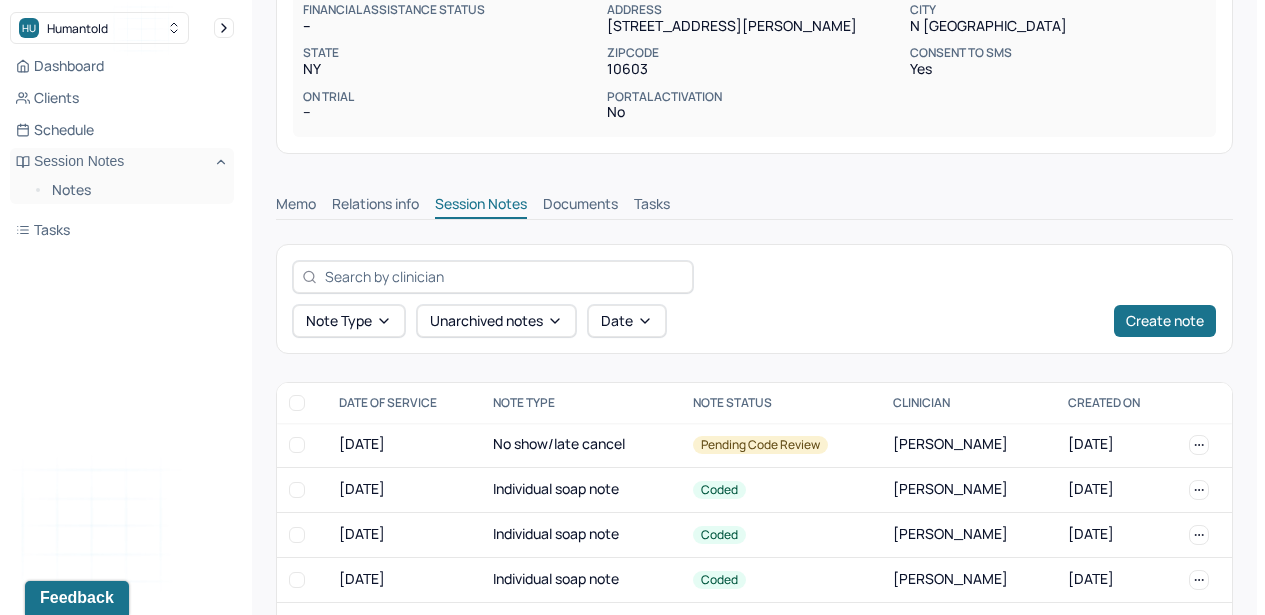 scroll, scrollTop: 440, scrollLeft: 0, axis: vertical 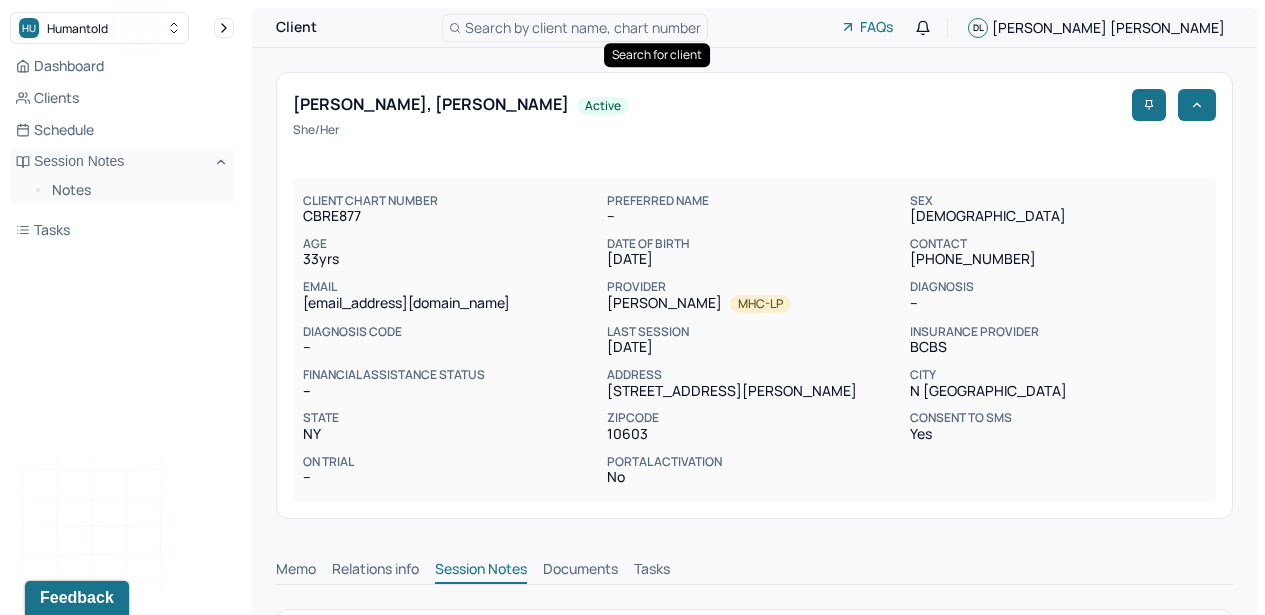 click on "Search by client name, chart number" at bounding box center (583, 27) 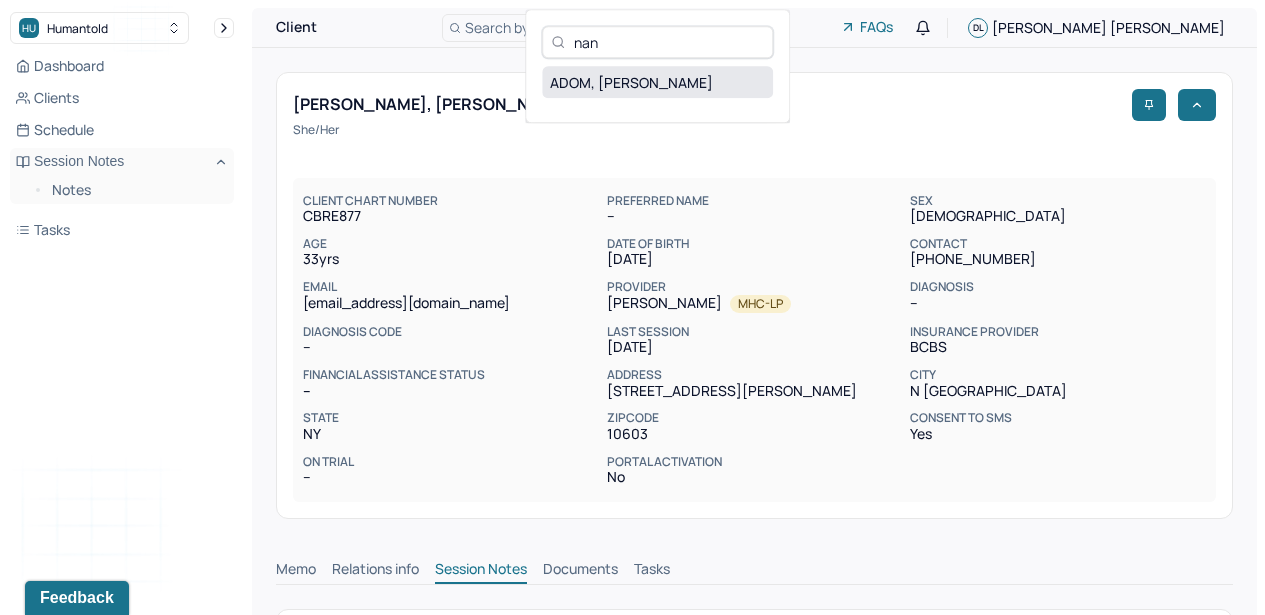 type on "nan" 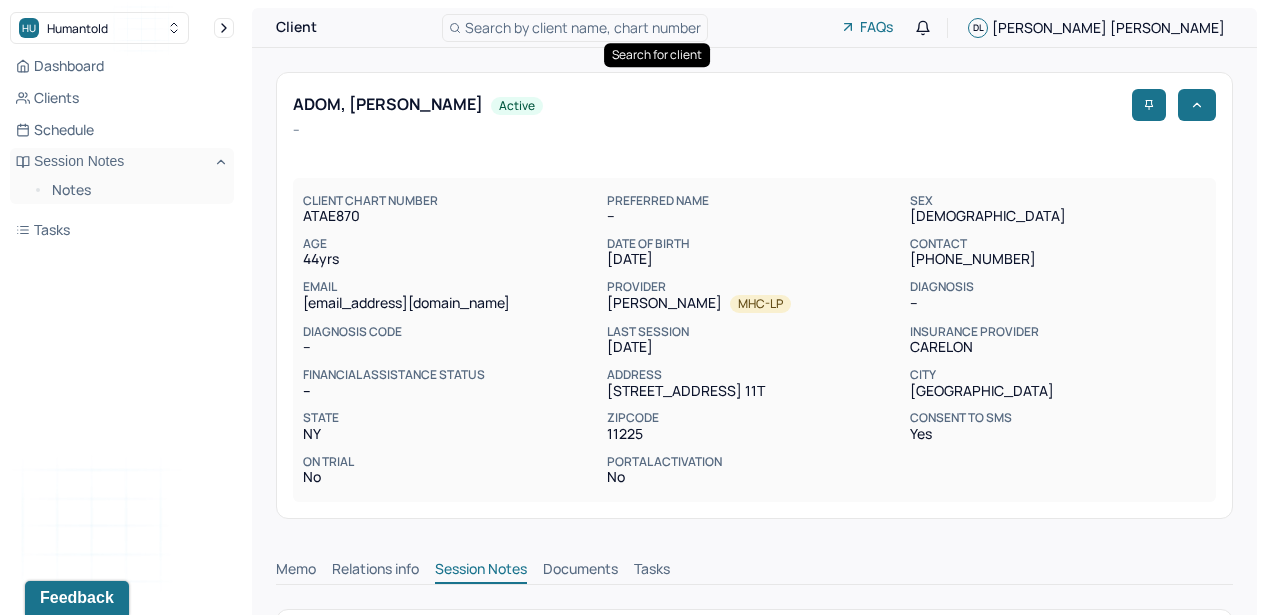 scroll, scrollTop: 1, scrollLeft: 0, axis: vertical 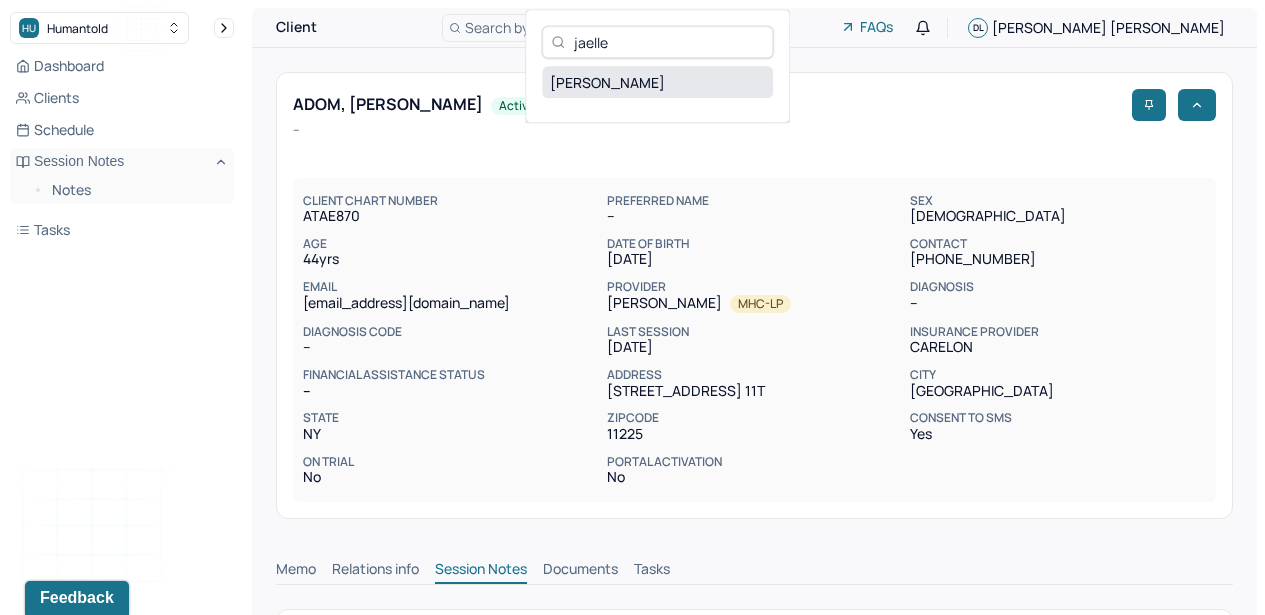 type on "jaelle" 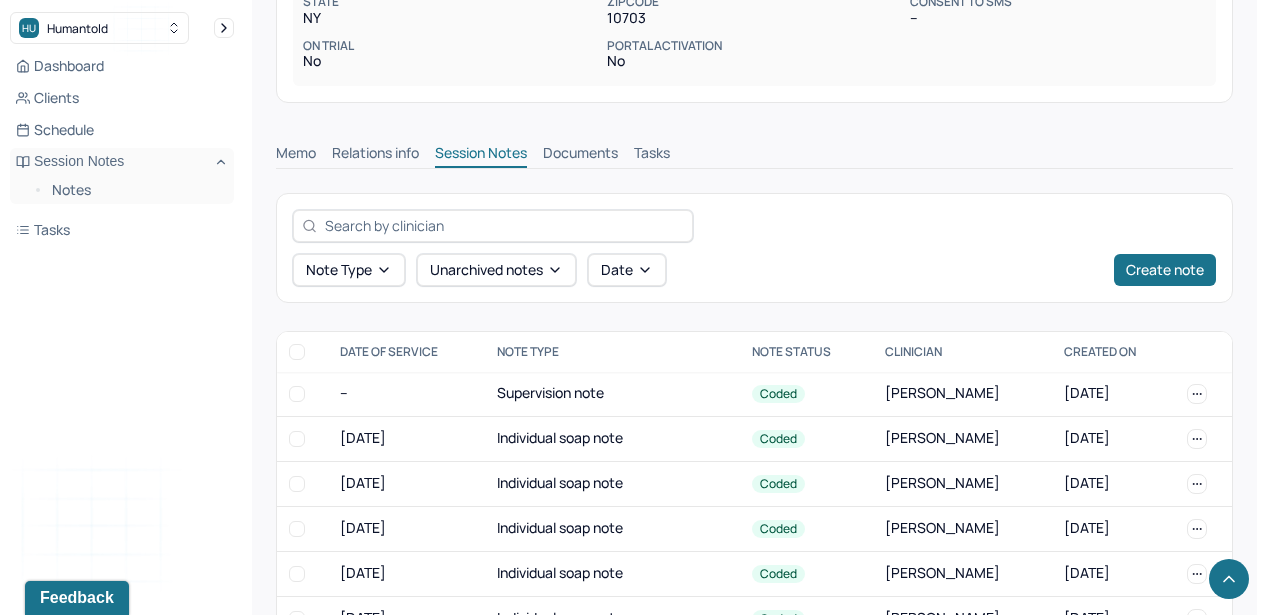 scroll, scrollTop: 0, scrollLeft: 0, axis: both 